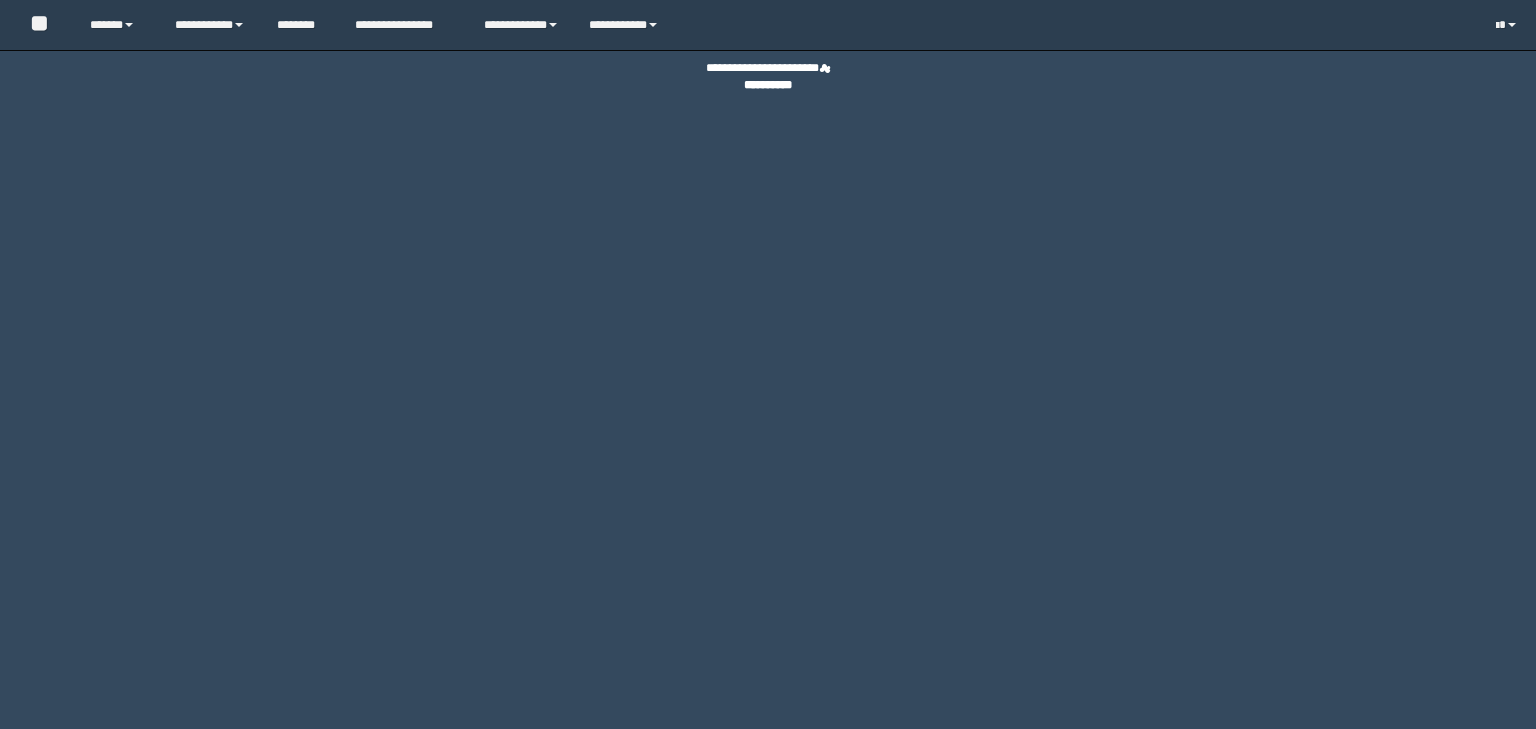 scroll, scrollTop: 0, scrollLeft: 0, axis: both 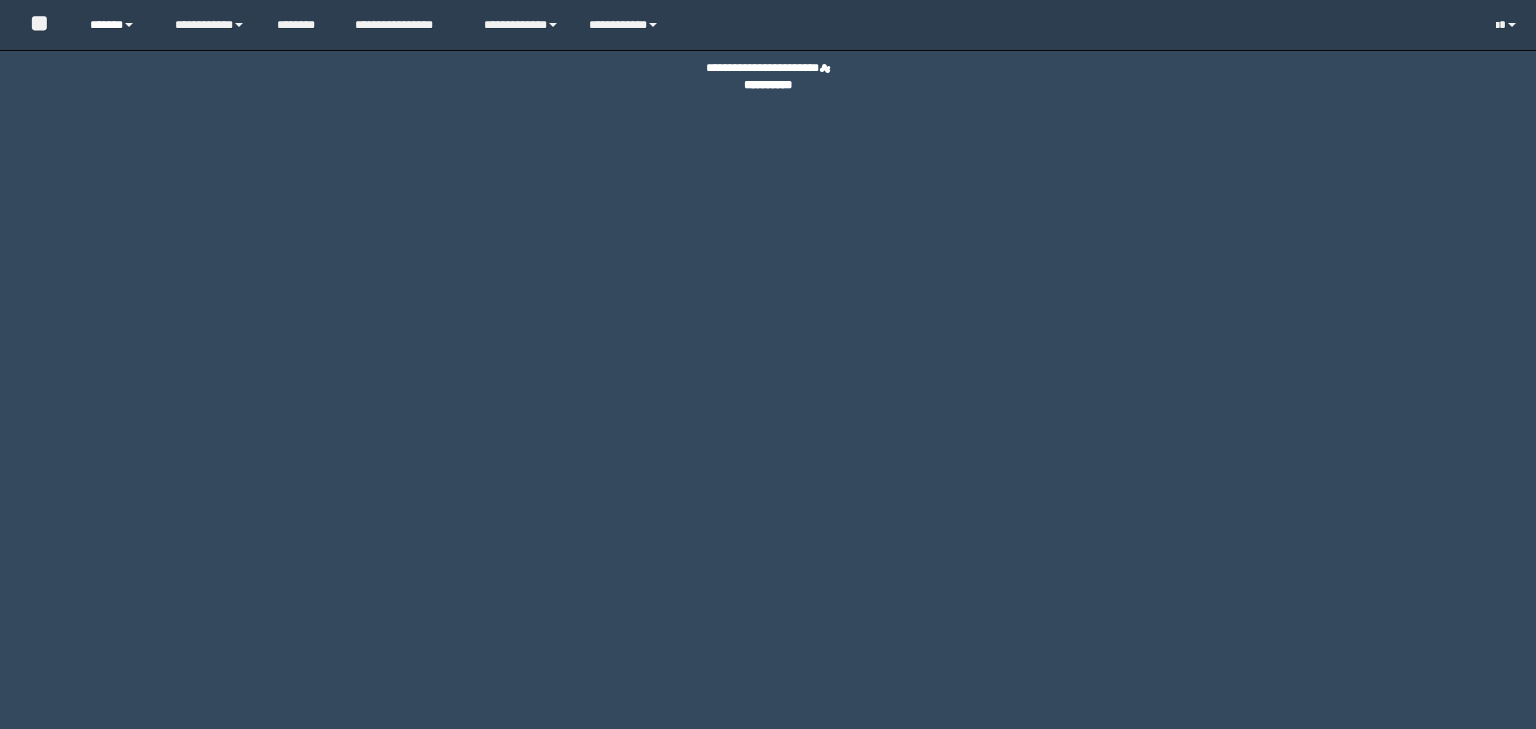 click on "******" at bounding box center (117, 25) 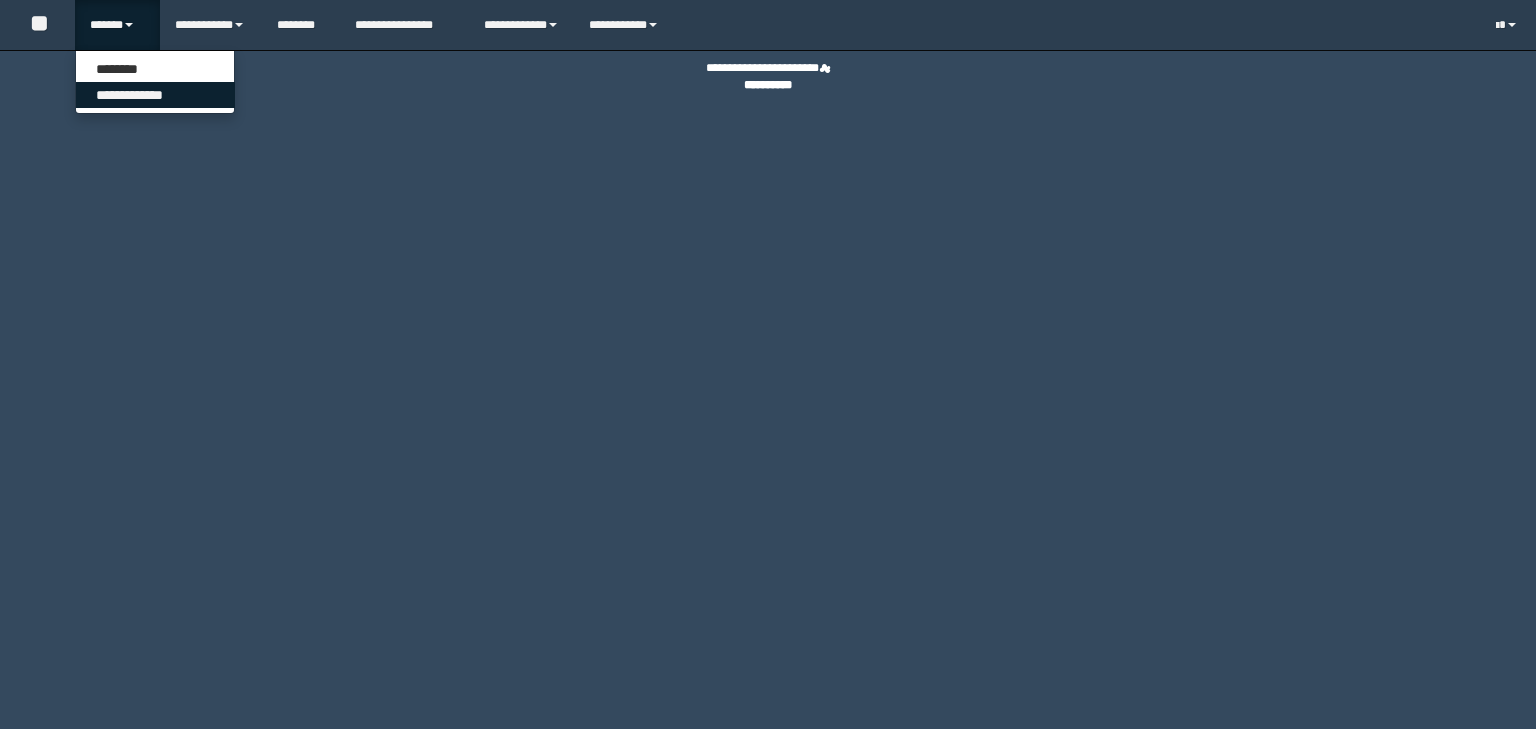 scroll, scrollTop: 0, scrollLeft: 0, axis: both 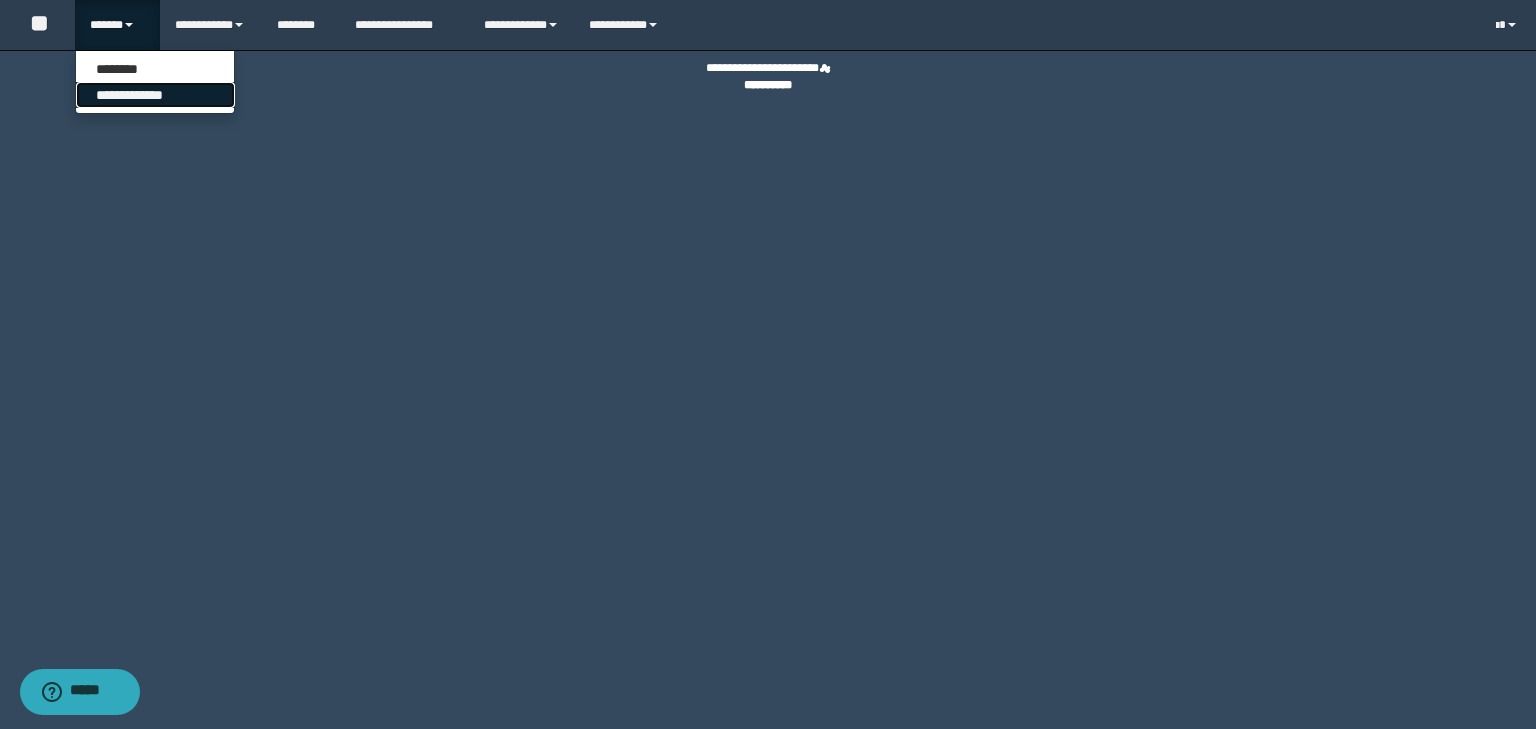 click on "**********" at bounding box center [155, 95] 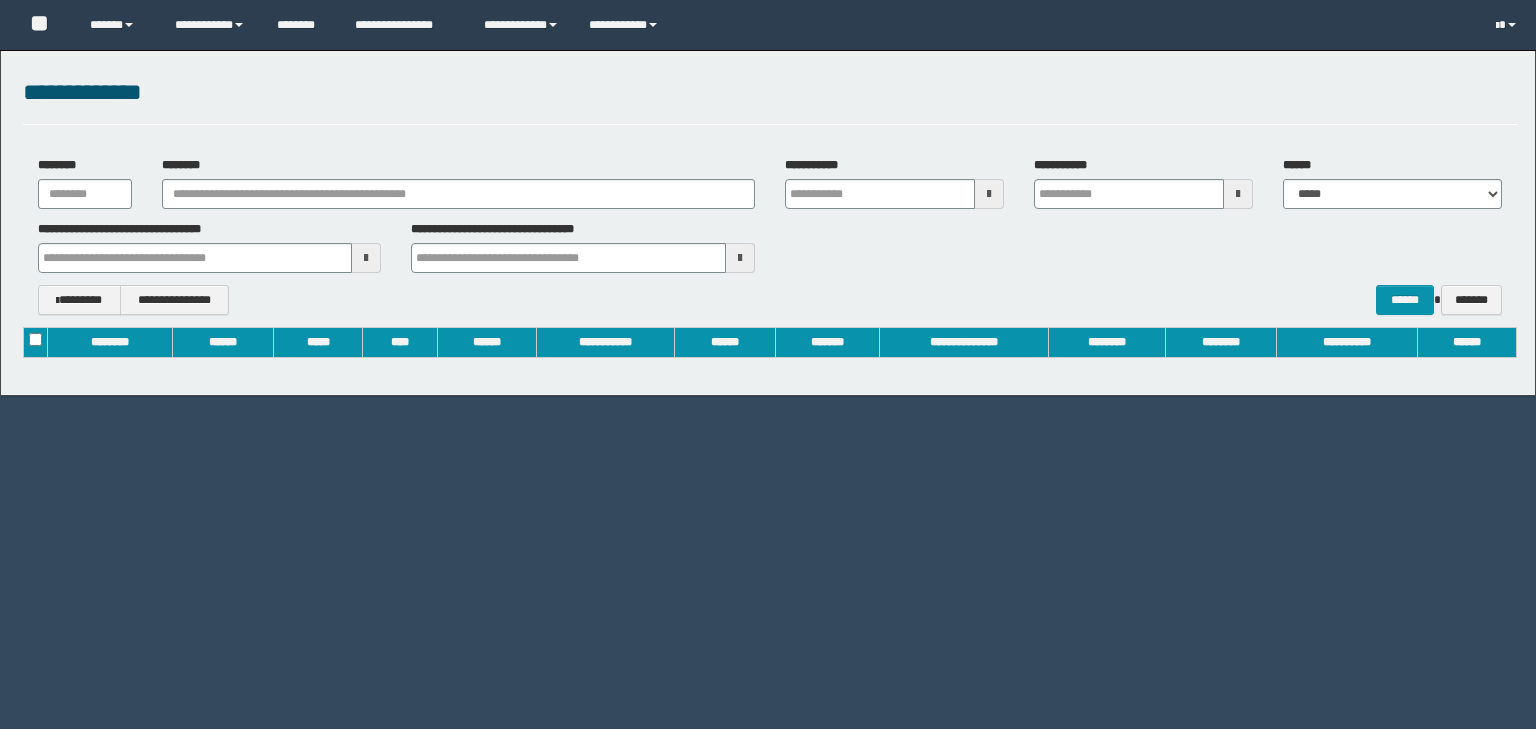 scroll, scrollTop: 0, scrollLeft: 0, axis: both 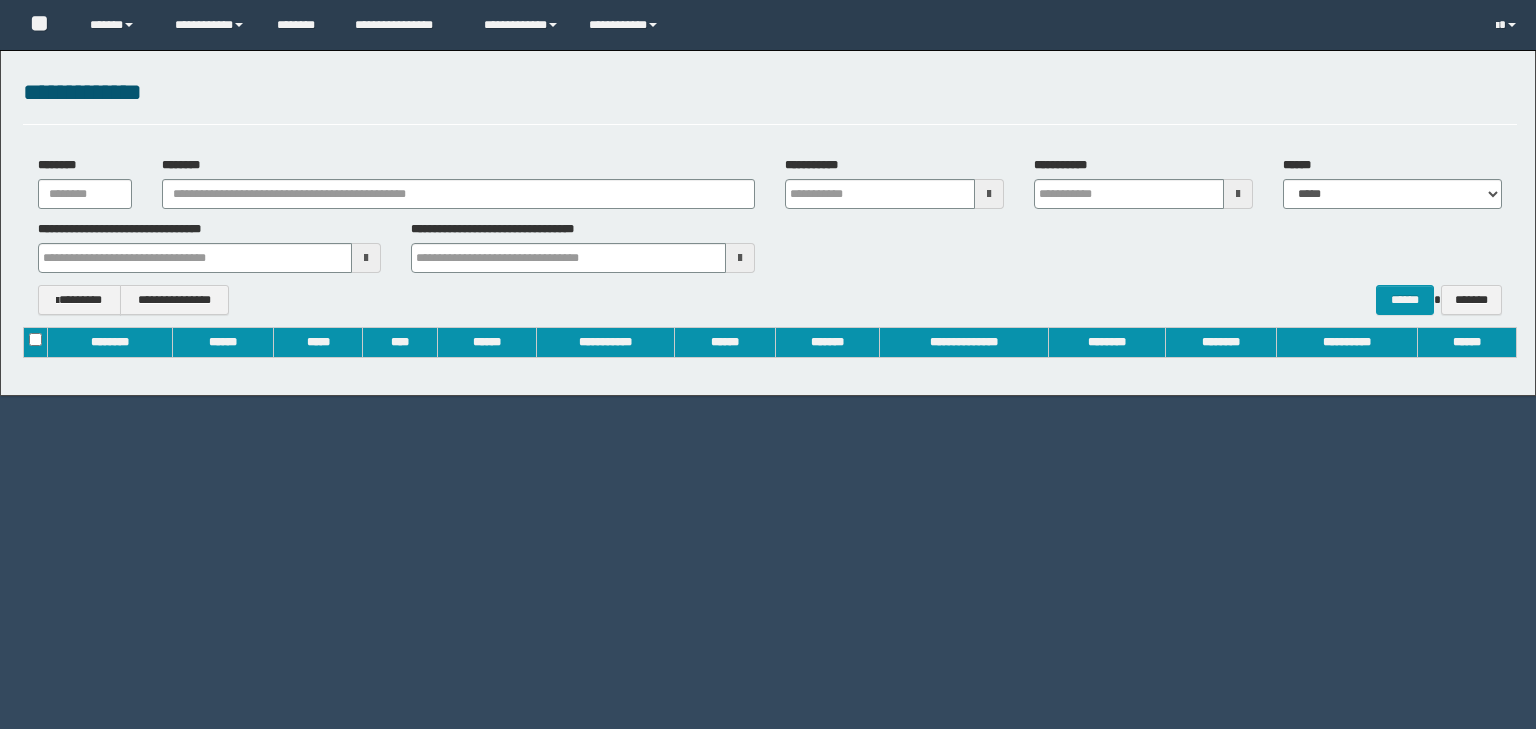 type on "**********" 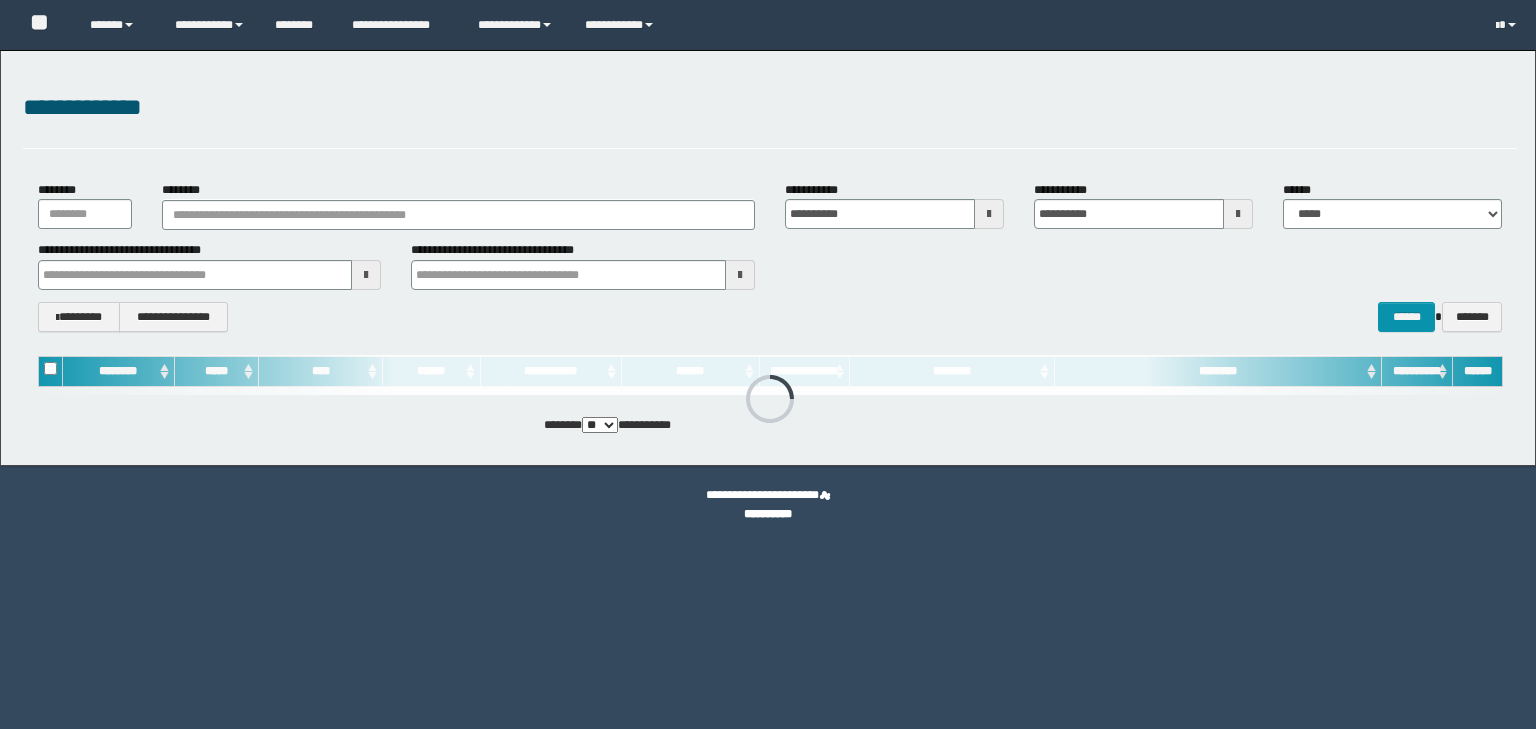 scroll, scrollTop: 0, scrollLeft: 0, axis: both 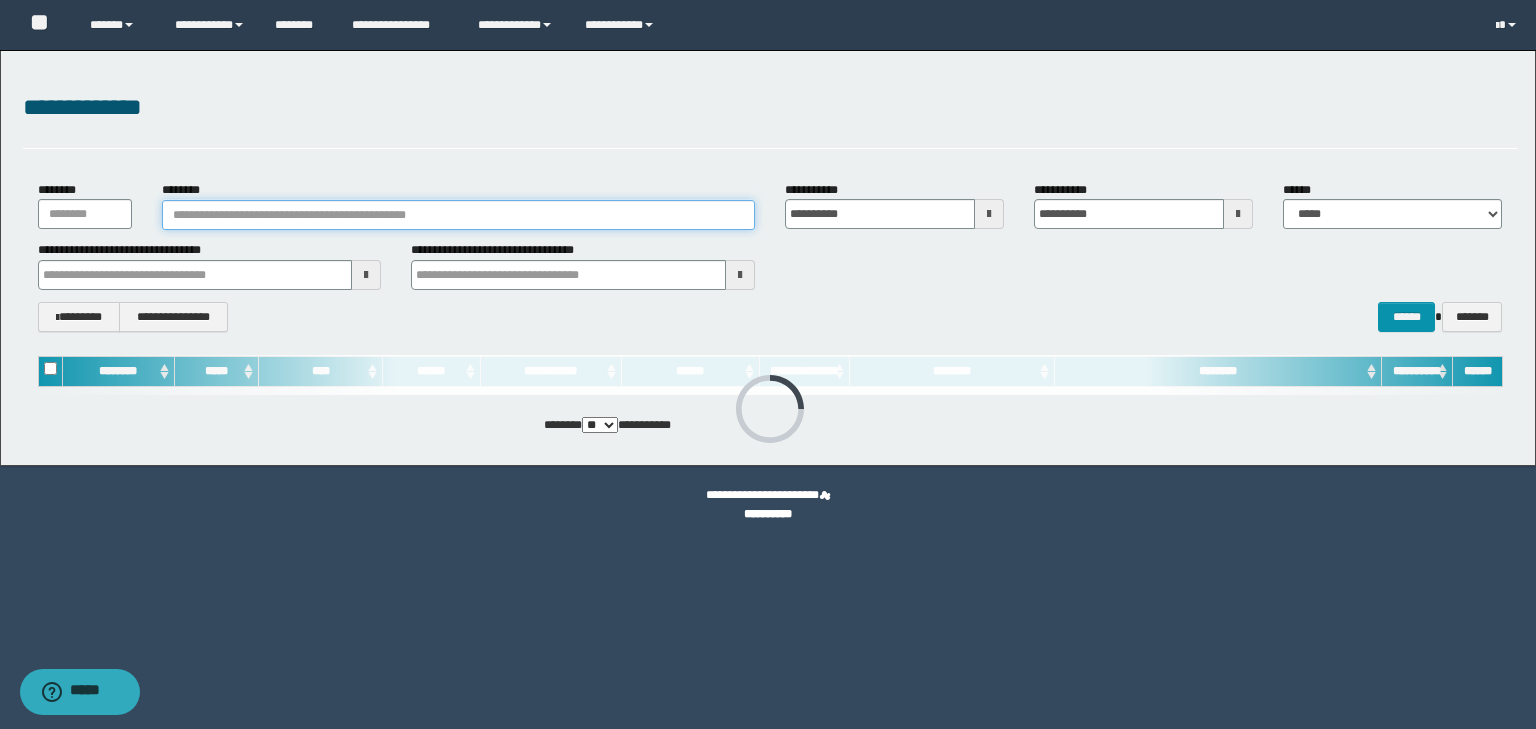 click on "********" at bounding box center [458, 215] 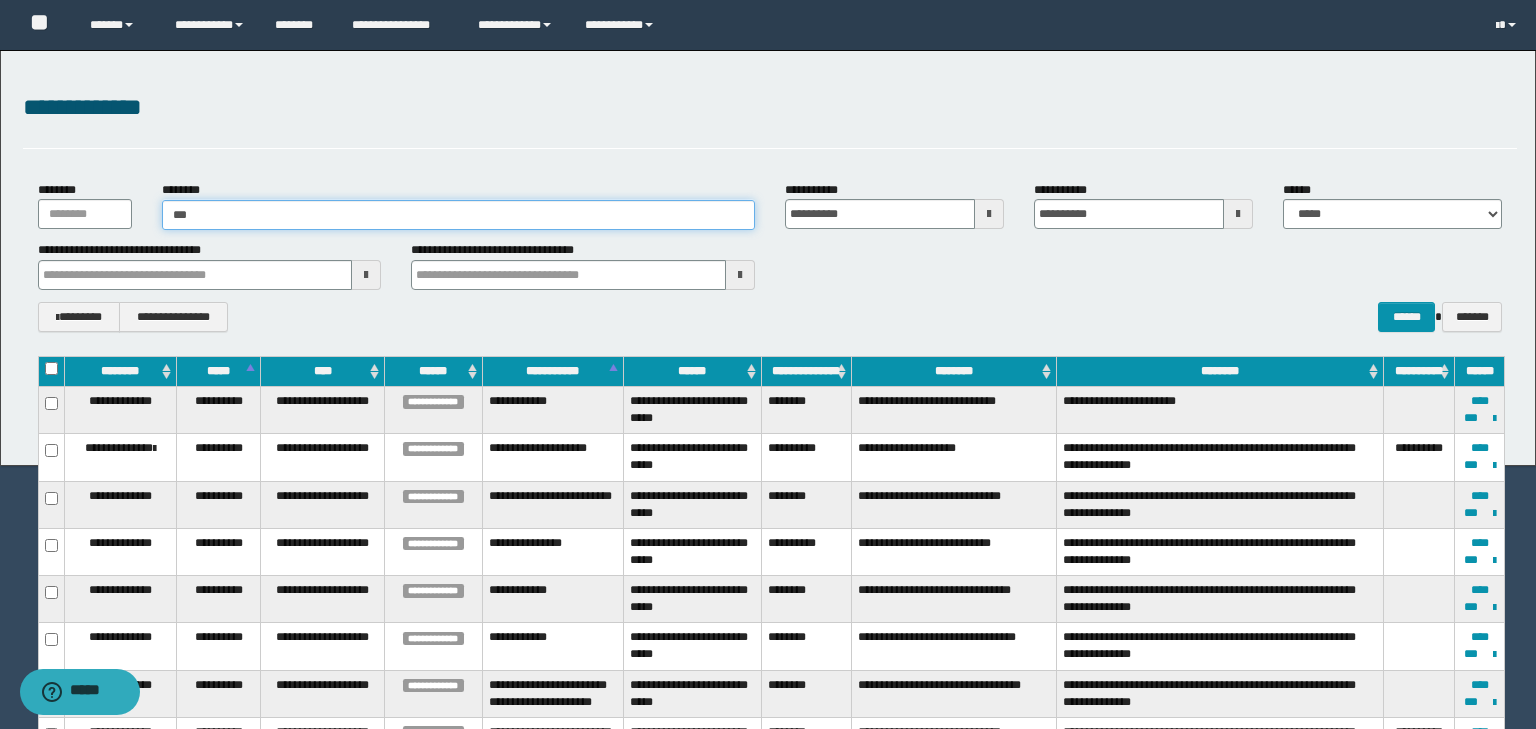 type on "****" 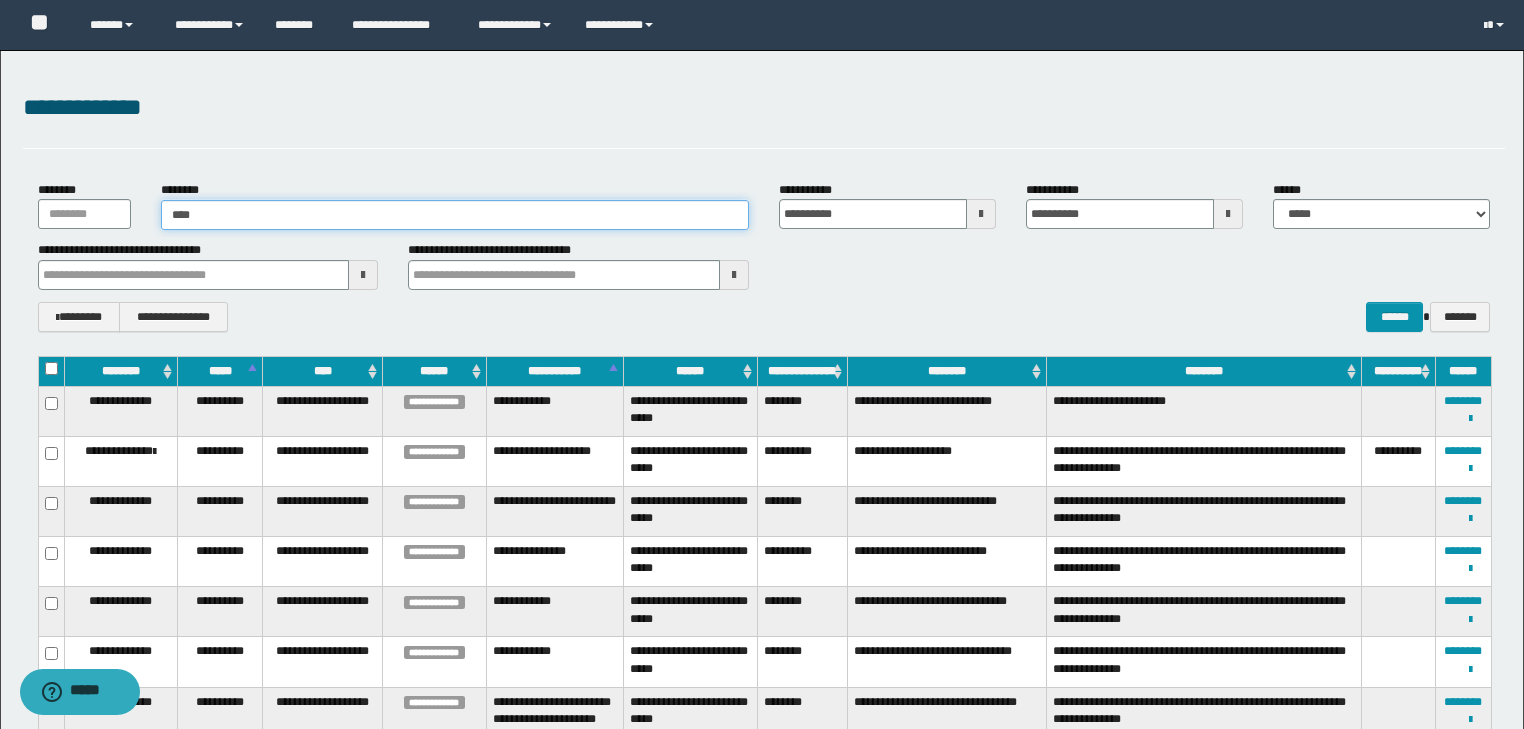 type on "****" 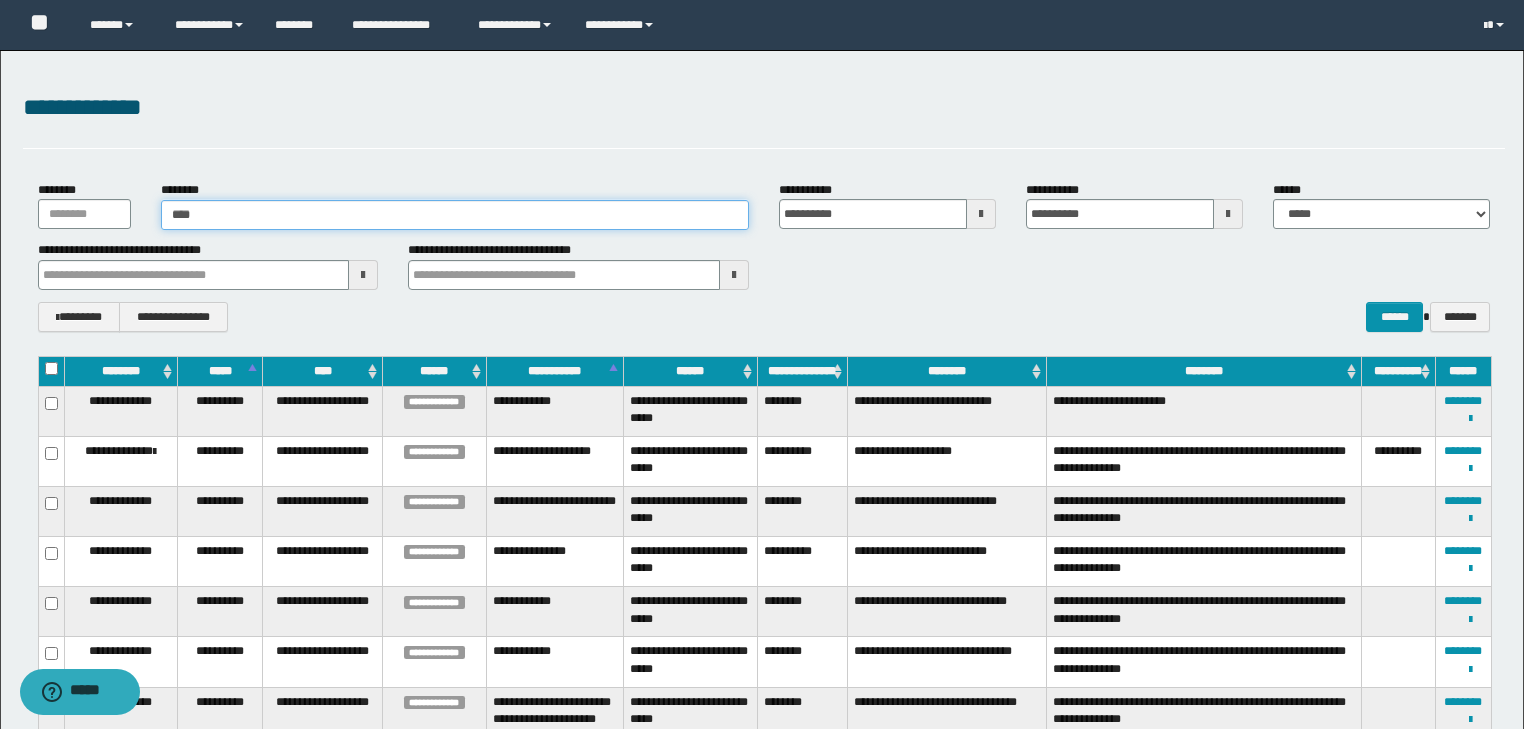 type 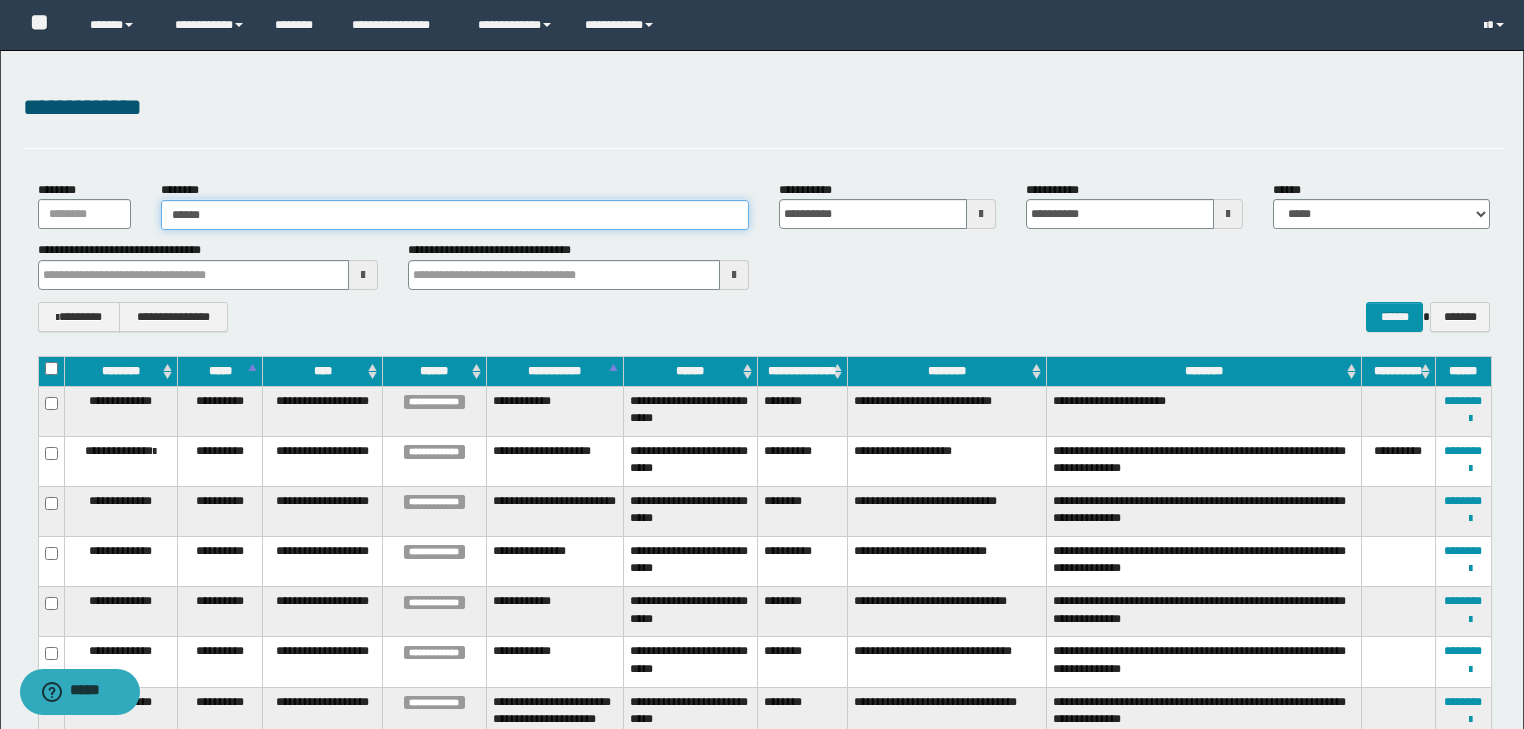 type on "*******" 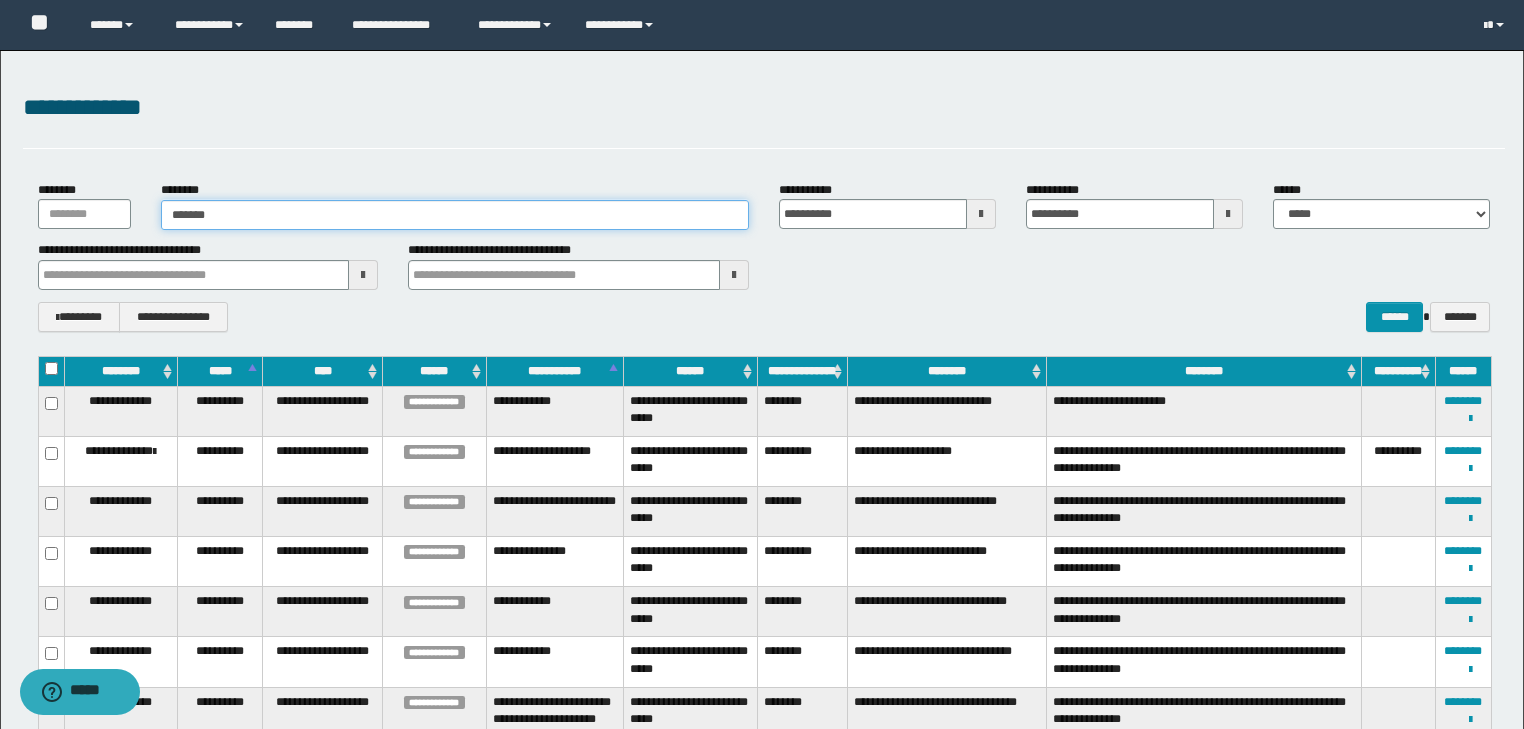 type on "*******" 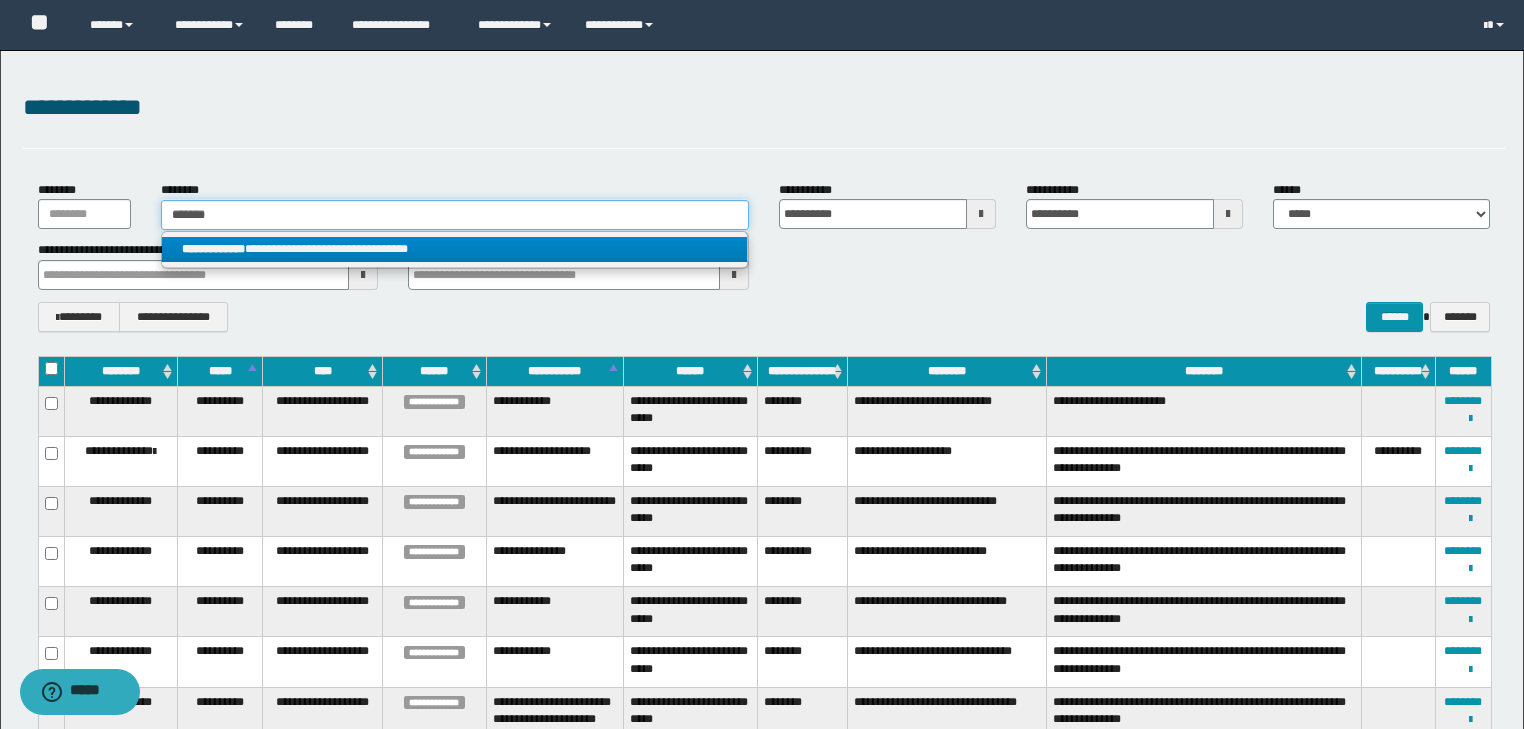 type on "*******" 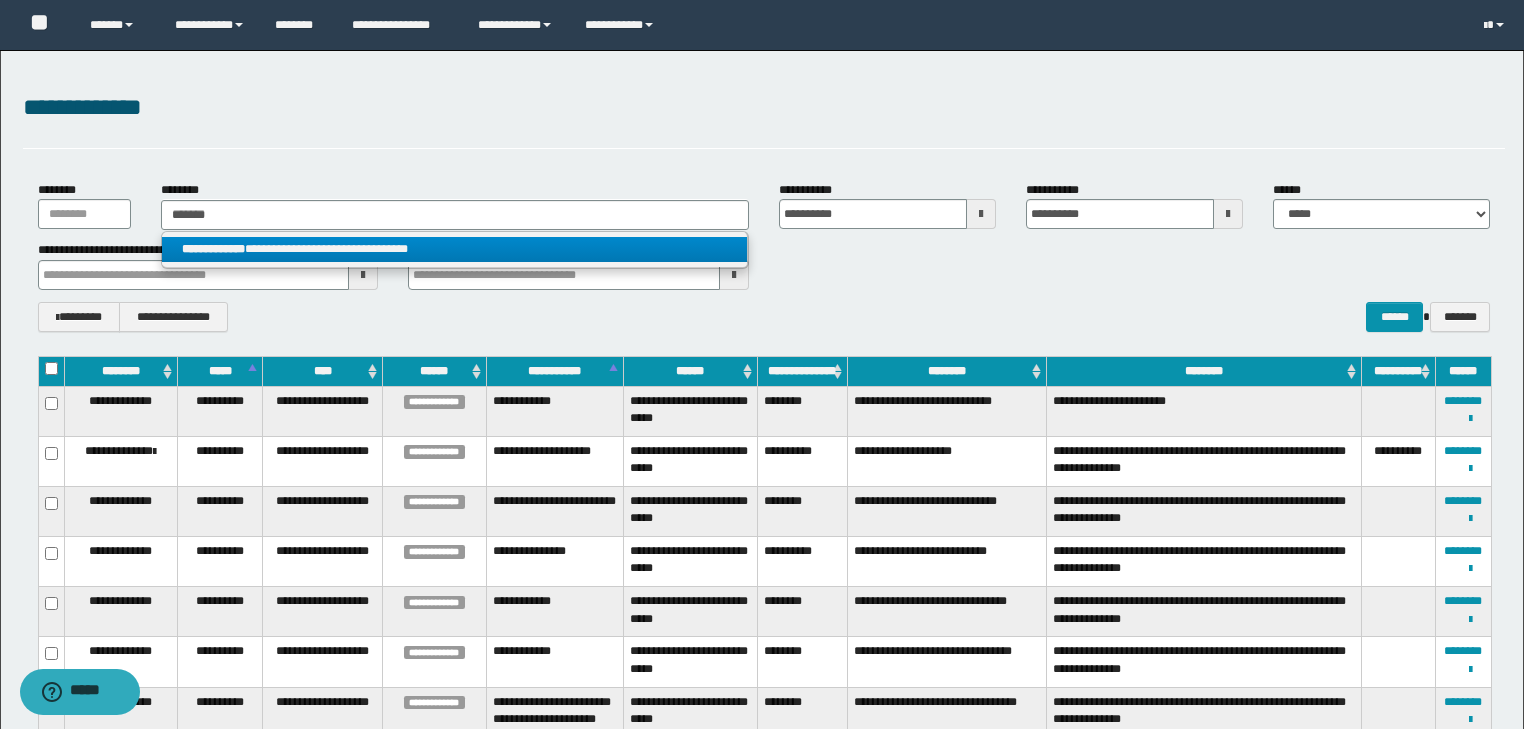 click on "**********" at bounding box center (454, 249) 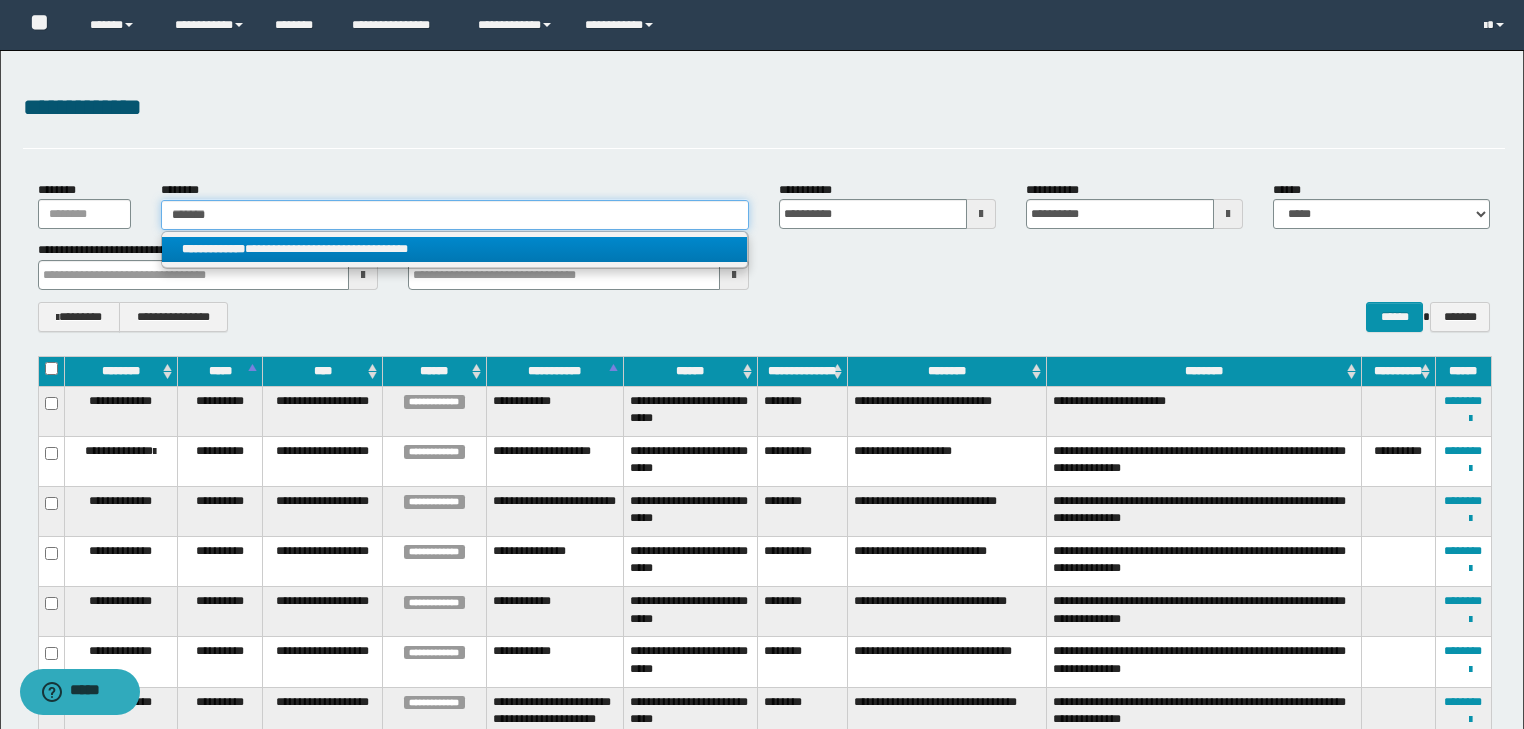 type 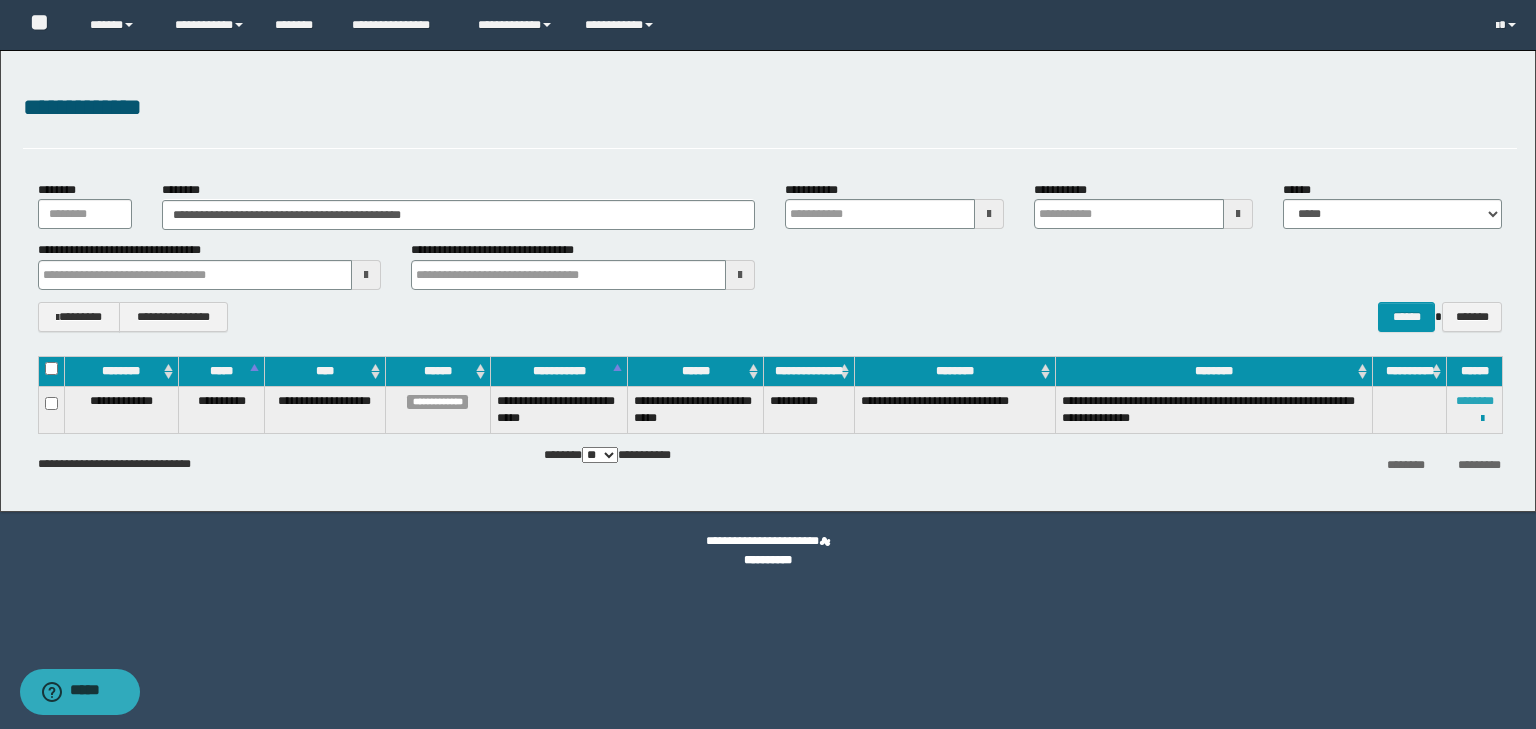 click on "********" at bounding box center (1475, 401) 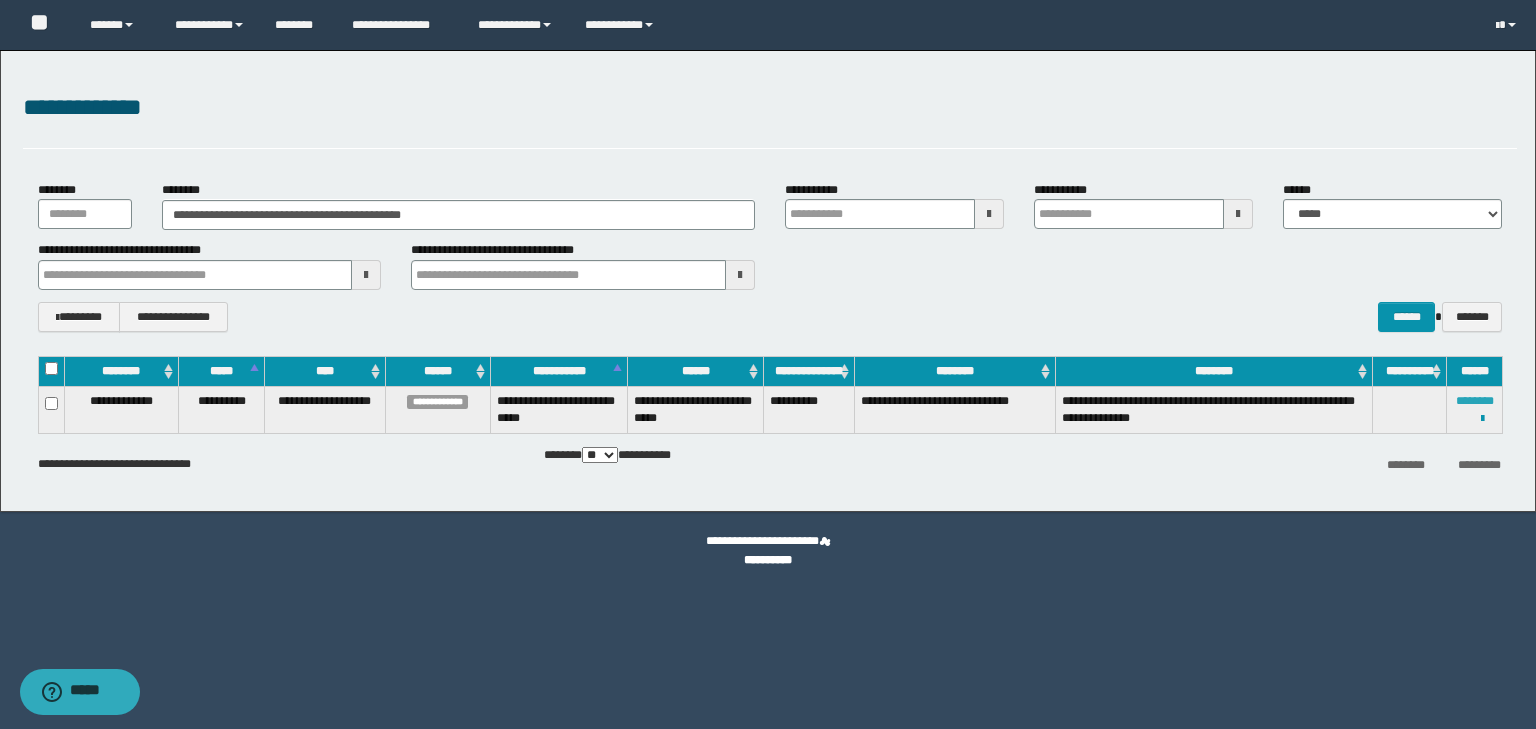 type 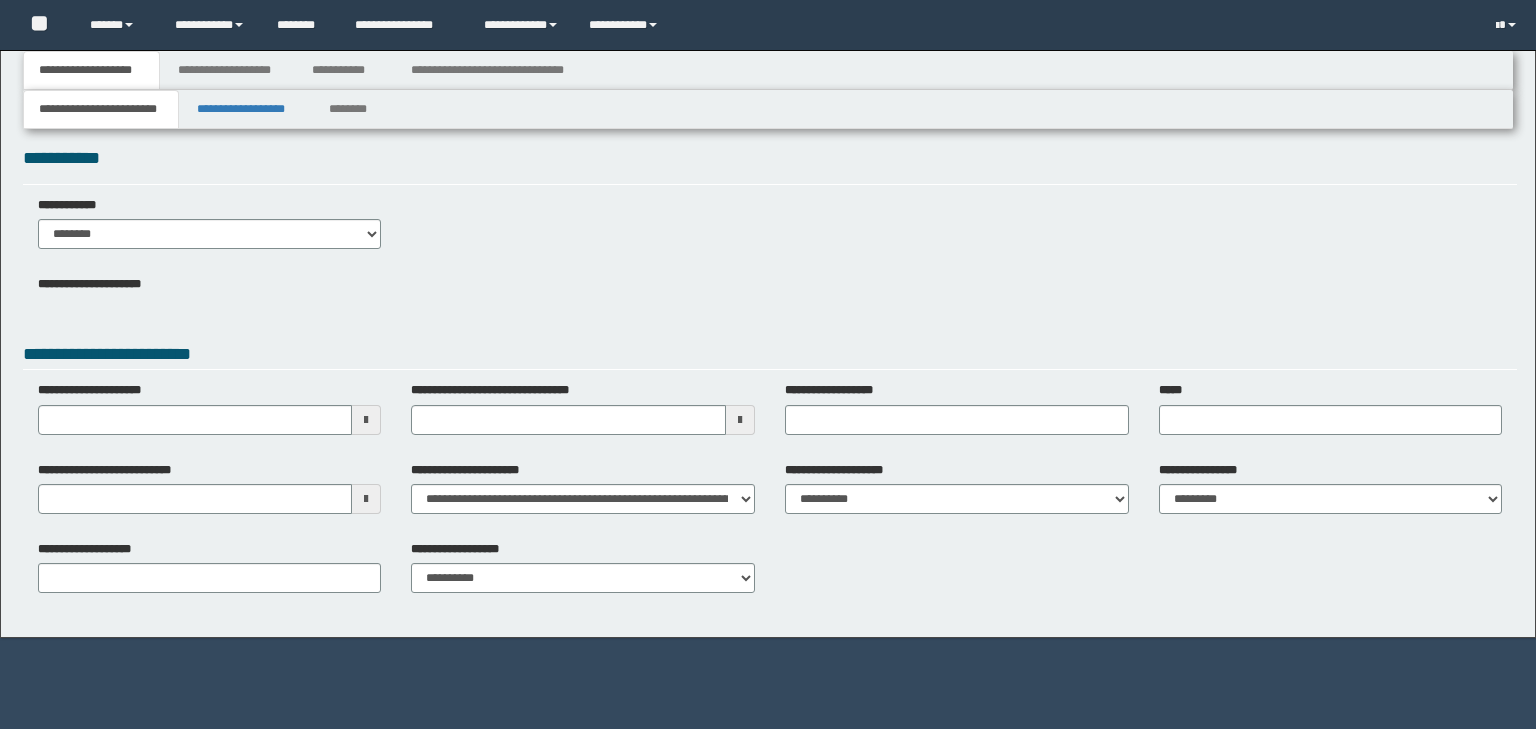 scroll, scrollTop: 0, scrollLeft: 0, axis: both 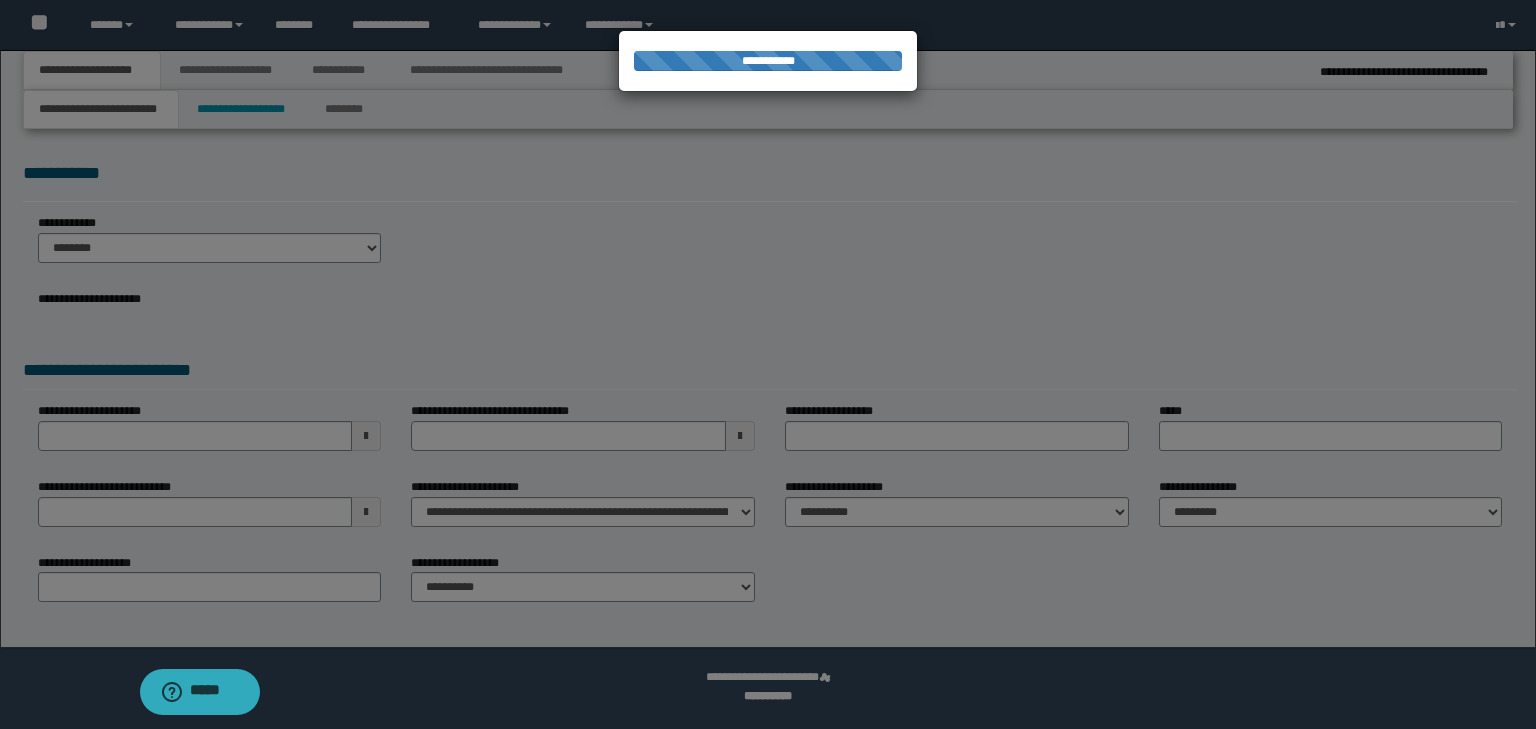 select on "*" 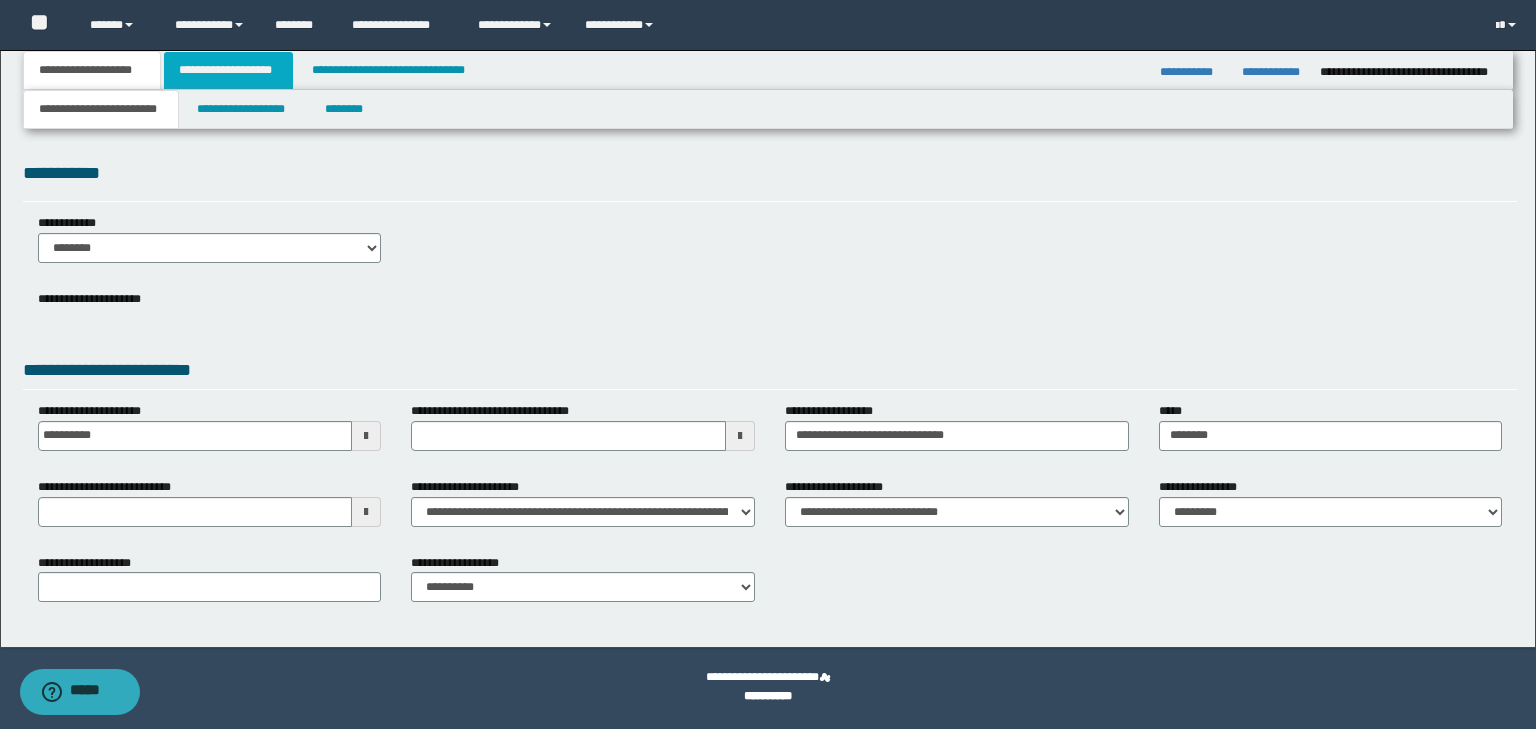 click on "**********" at bounding box center [228, 70] 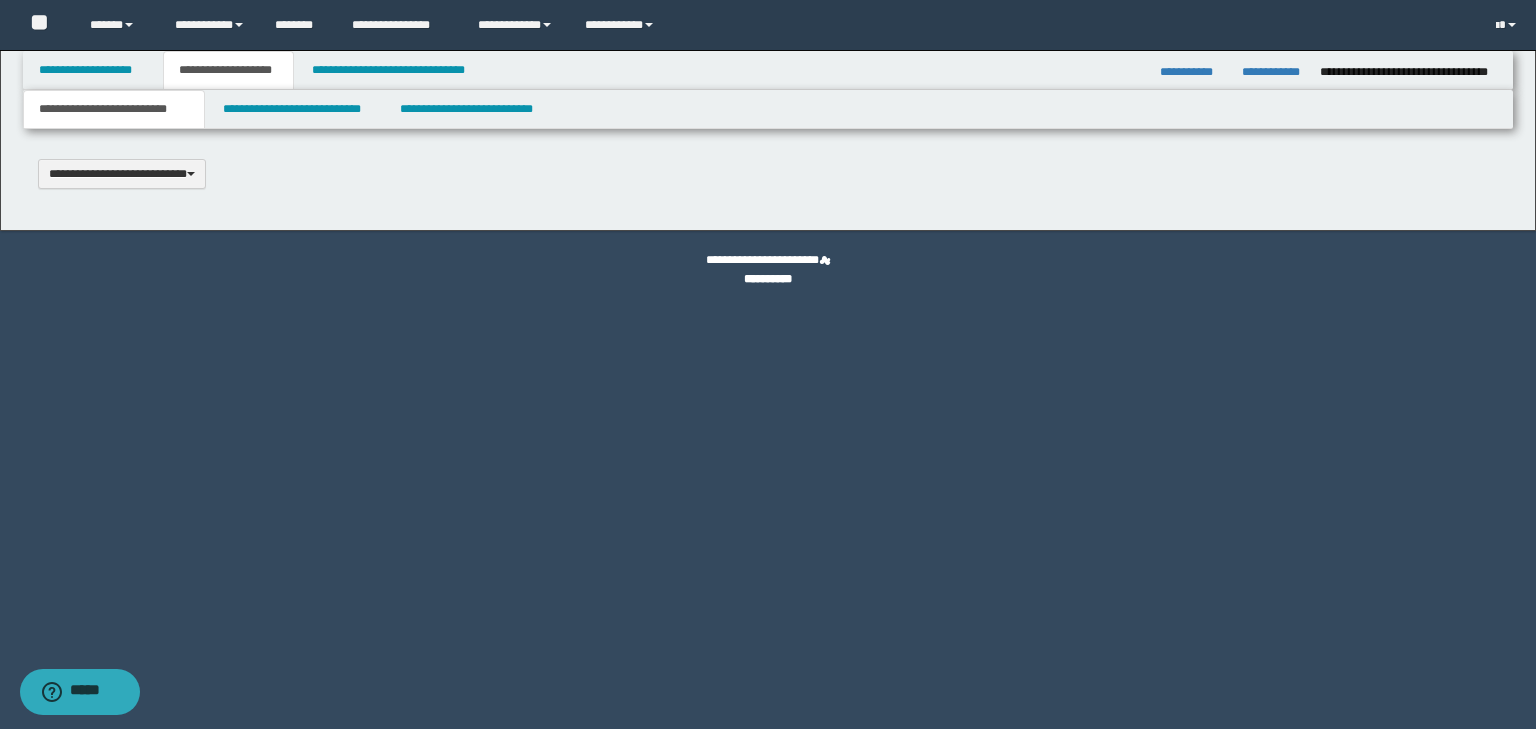 type 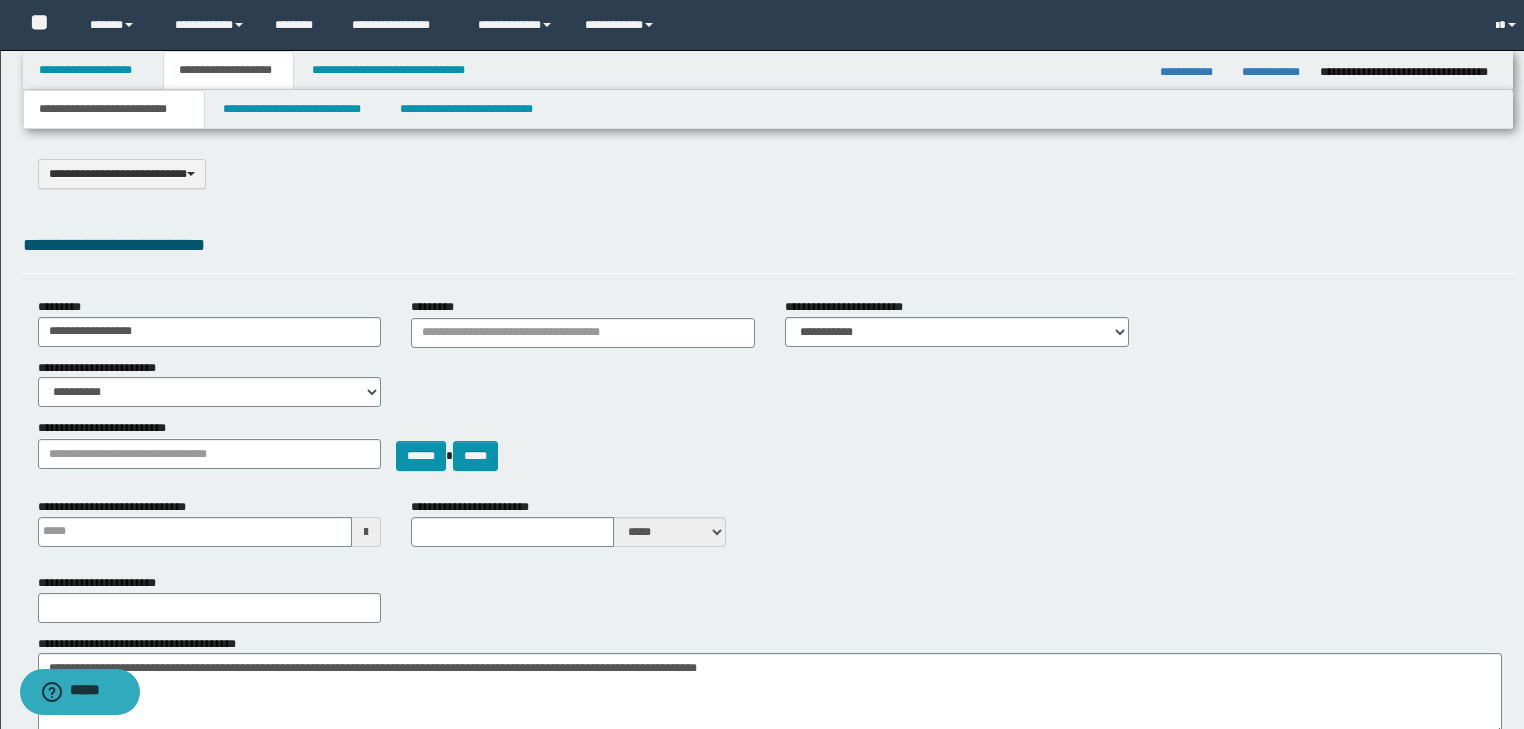scroll, scrollTop: 0, scrollLeft: 0, axis: both 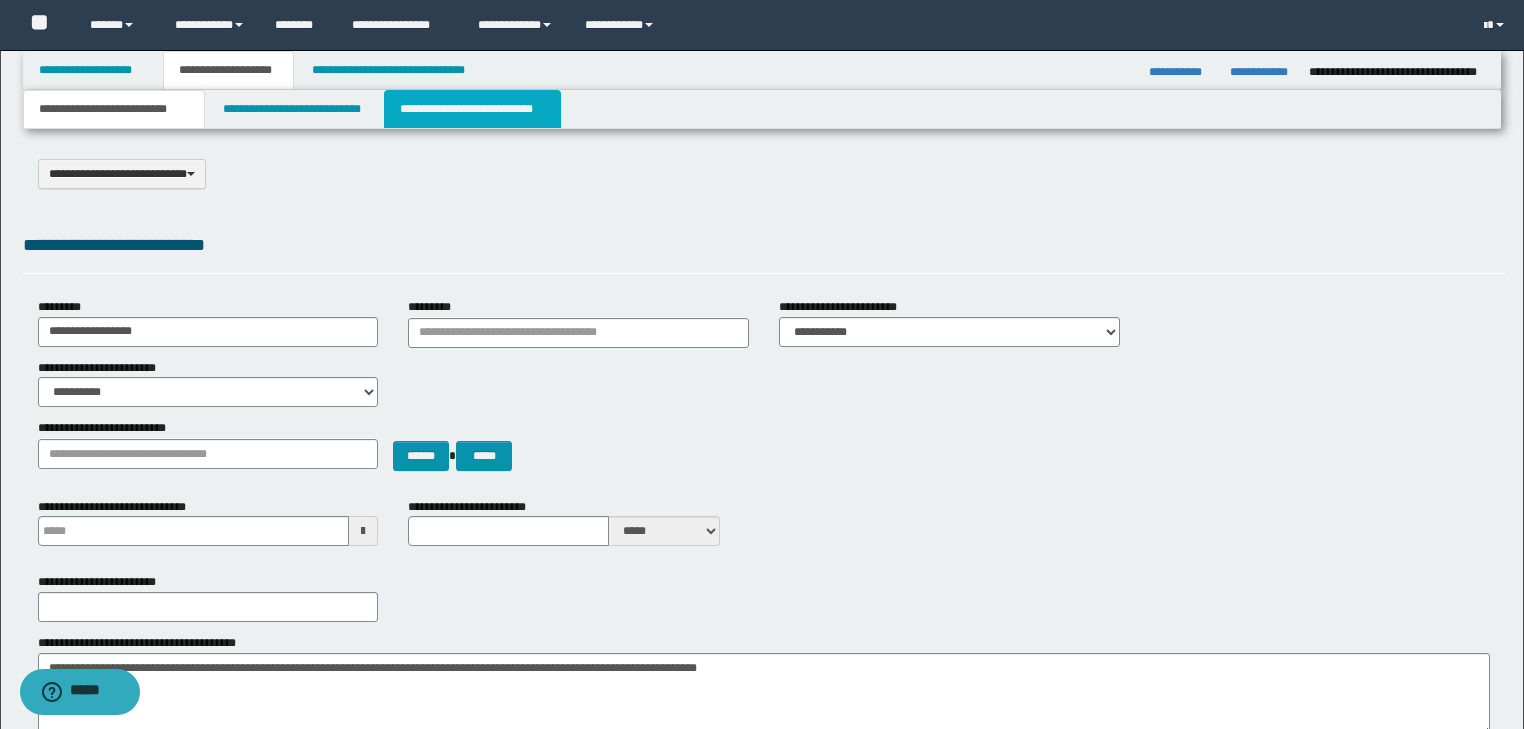 click on "**********" at bounding box center [472, 109] 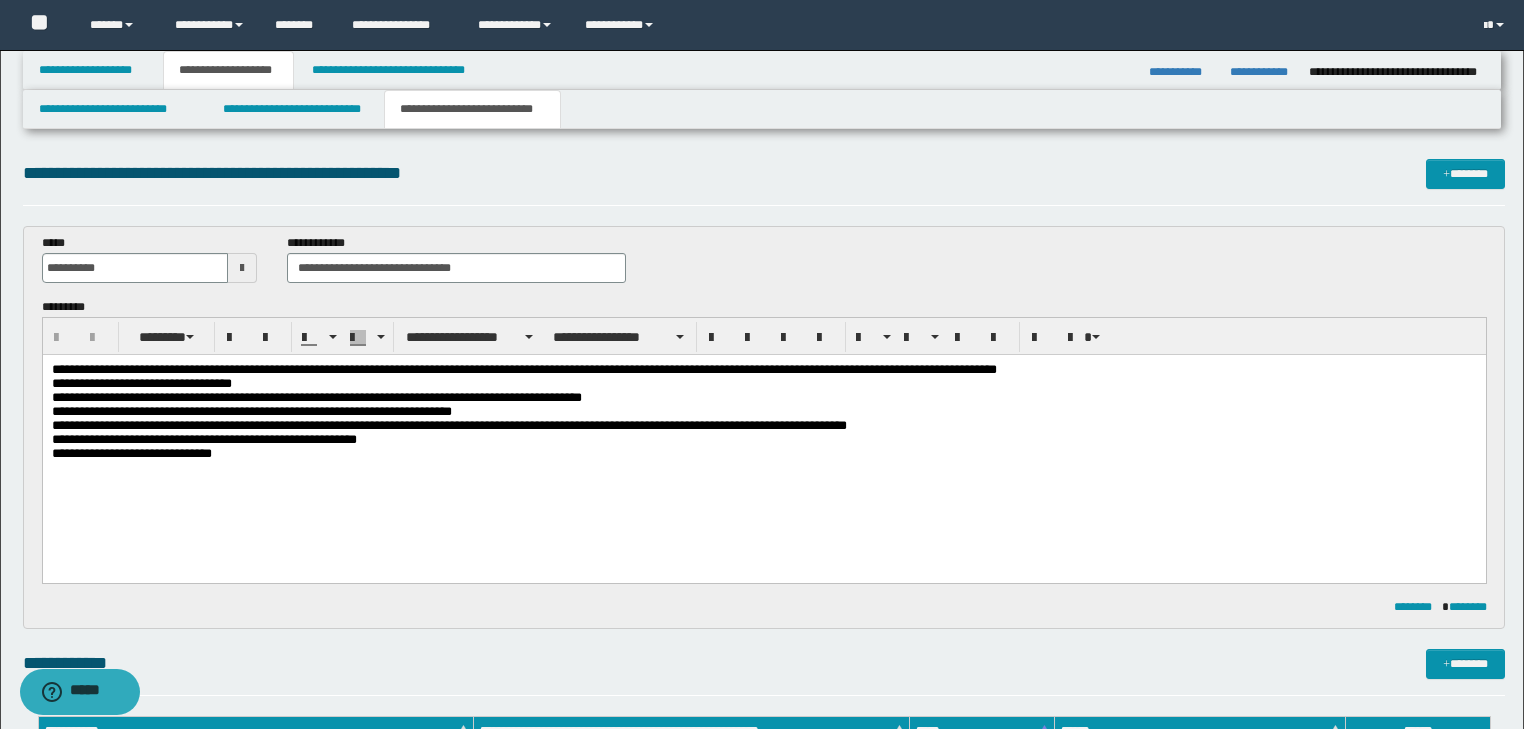 scroll, scrollTop: 0, scrollLeft: 0, axis: both 